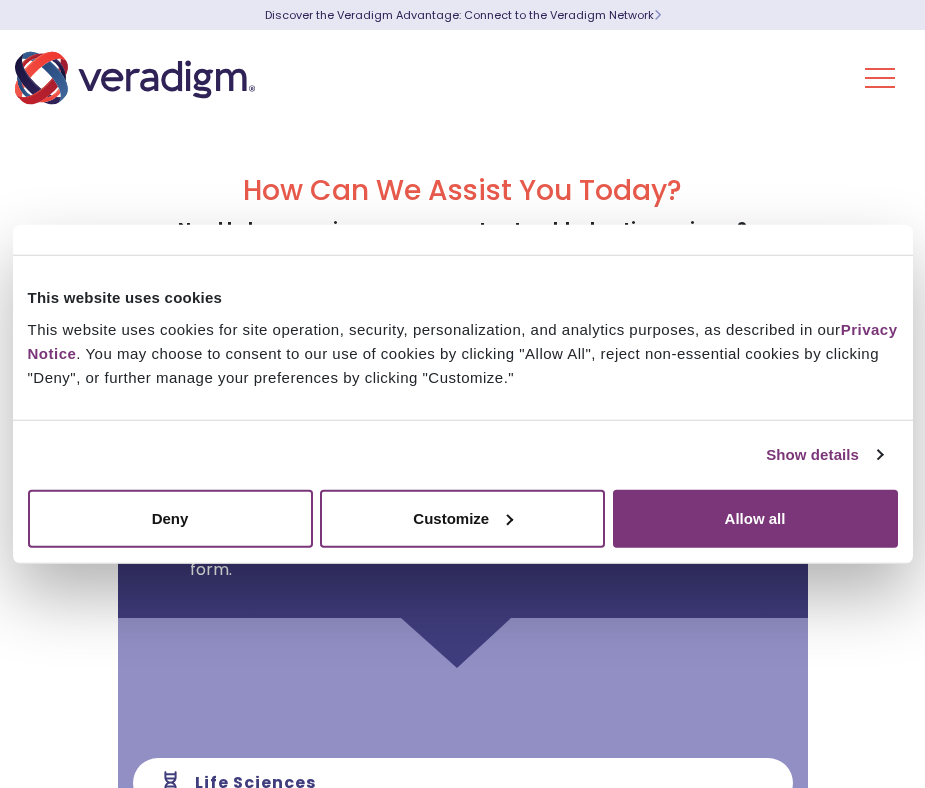 scroll, scrollTop: 0, scrollLeft: 0, axis: both 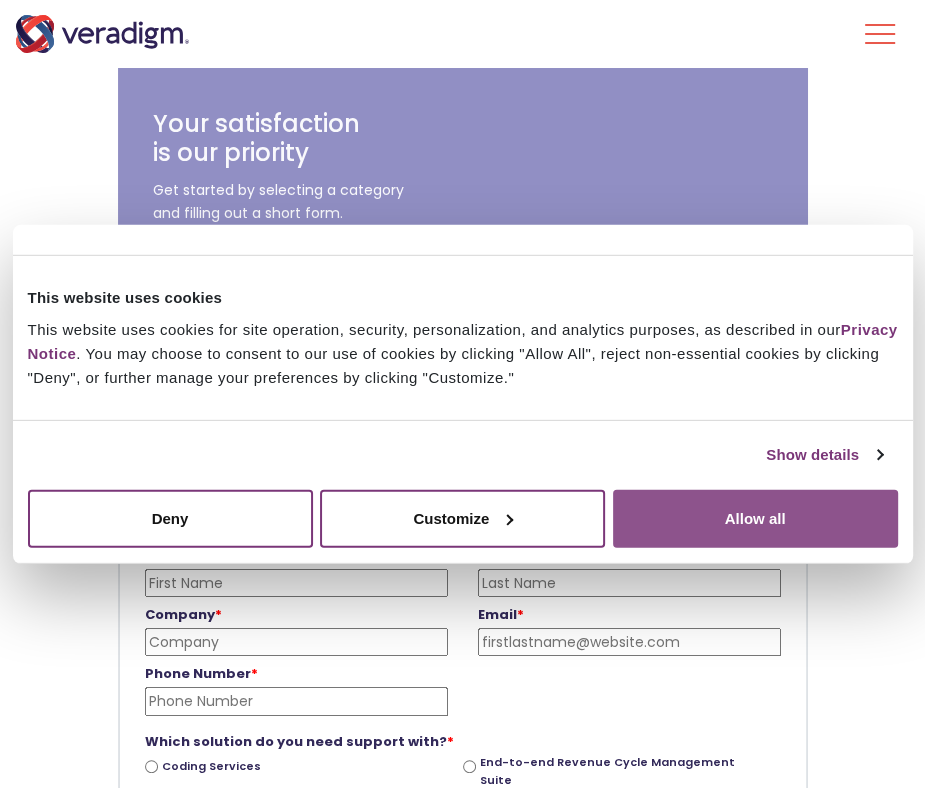 click on "Allow all" at bounding box center (755, 518) 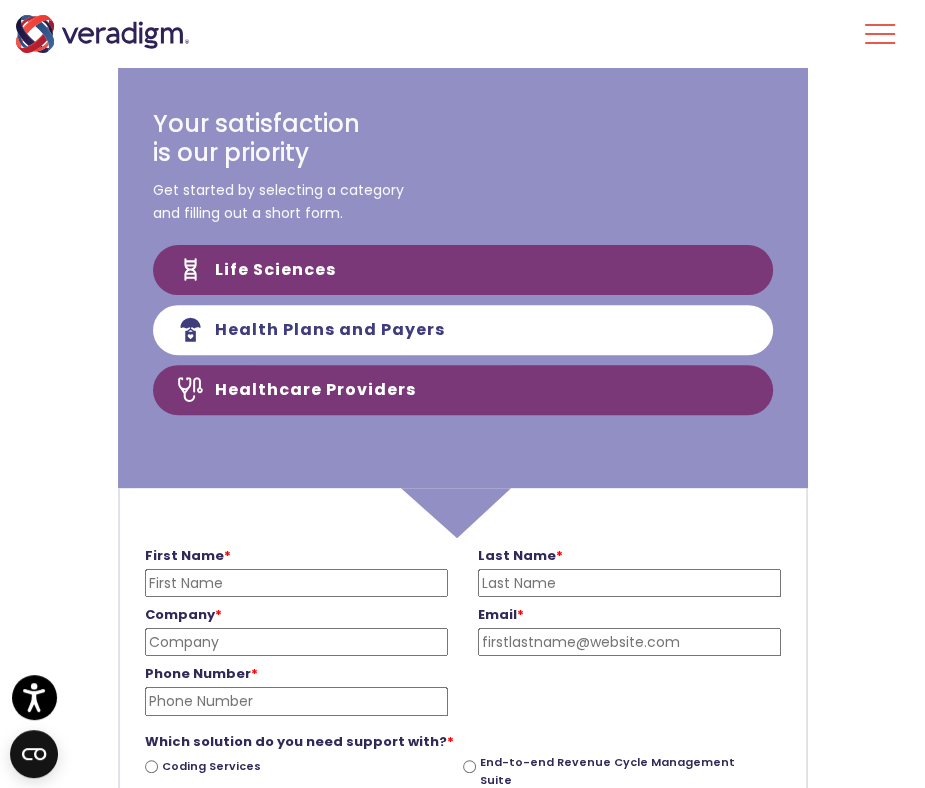 scroll, scrollTop: 0, scrollLeft: 0, axis: both 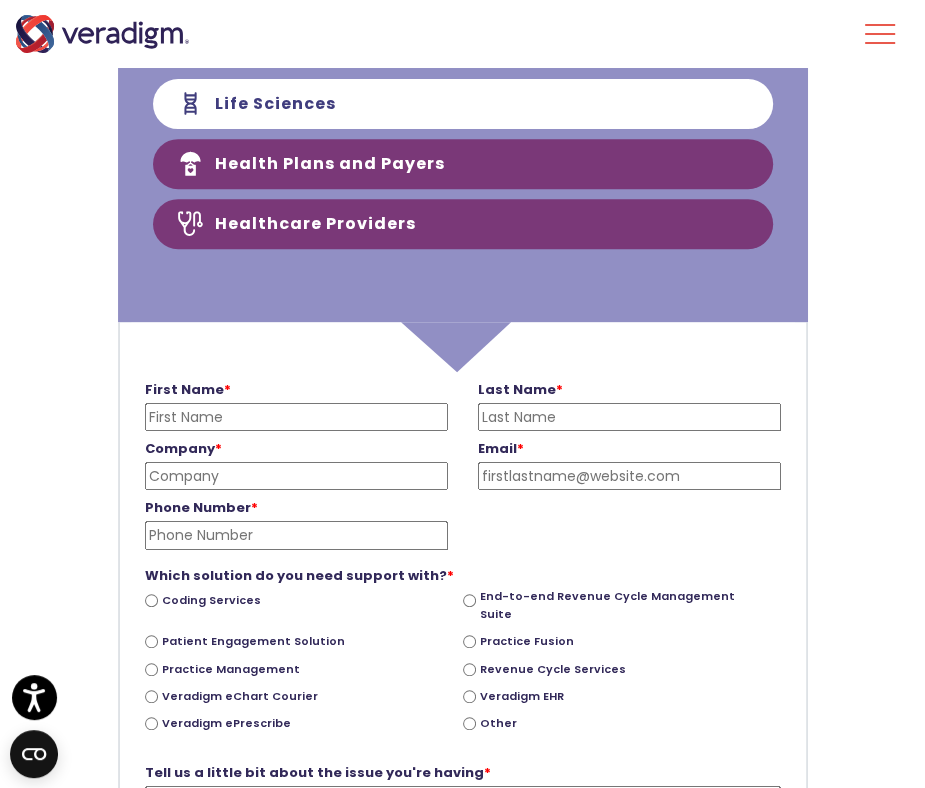 click on "Health Plans and Payers" at bounding box center (463, 164) 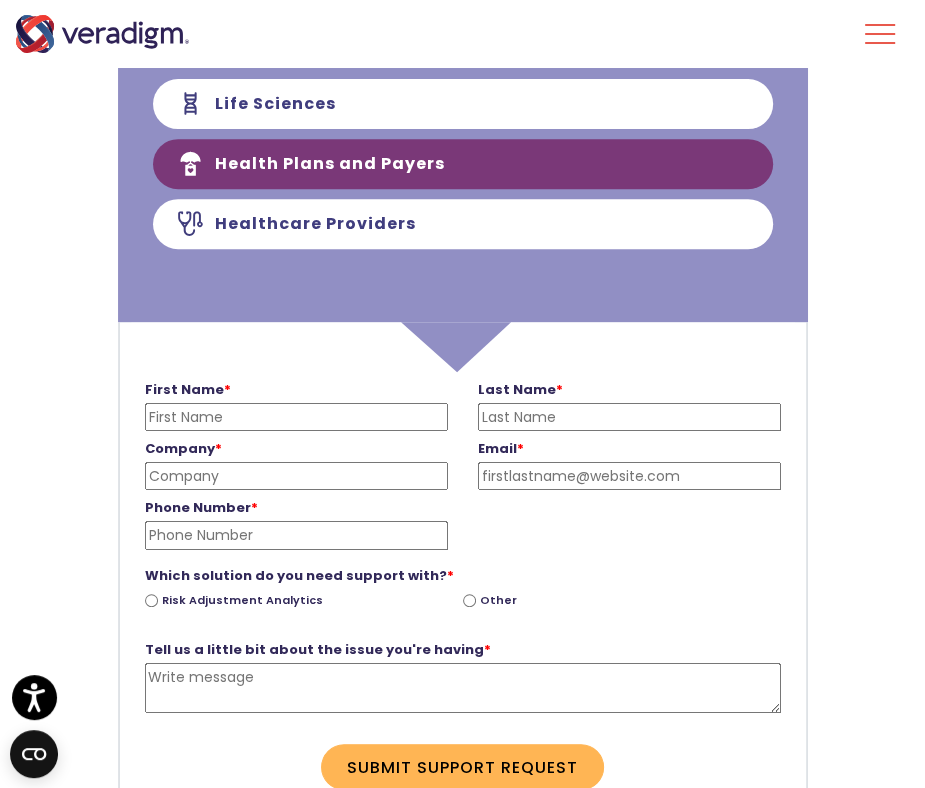 click on "[FIRST] Name *" at bounding box center (296, 417) 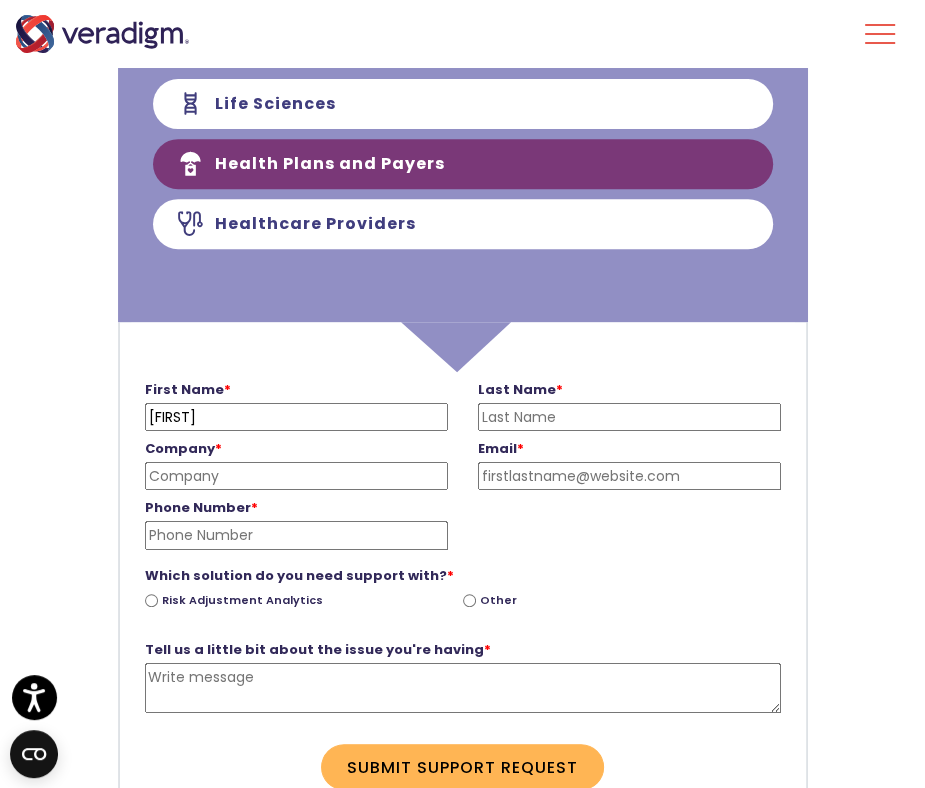 type on "Schoon" 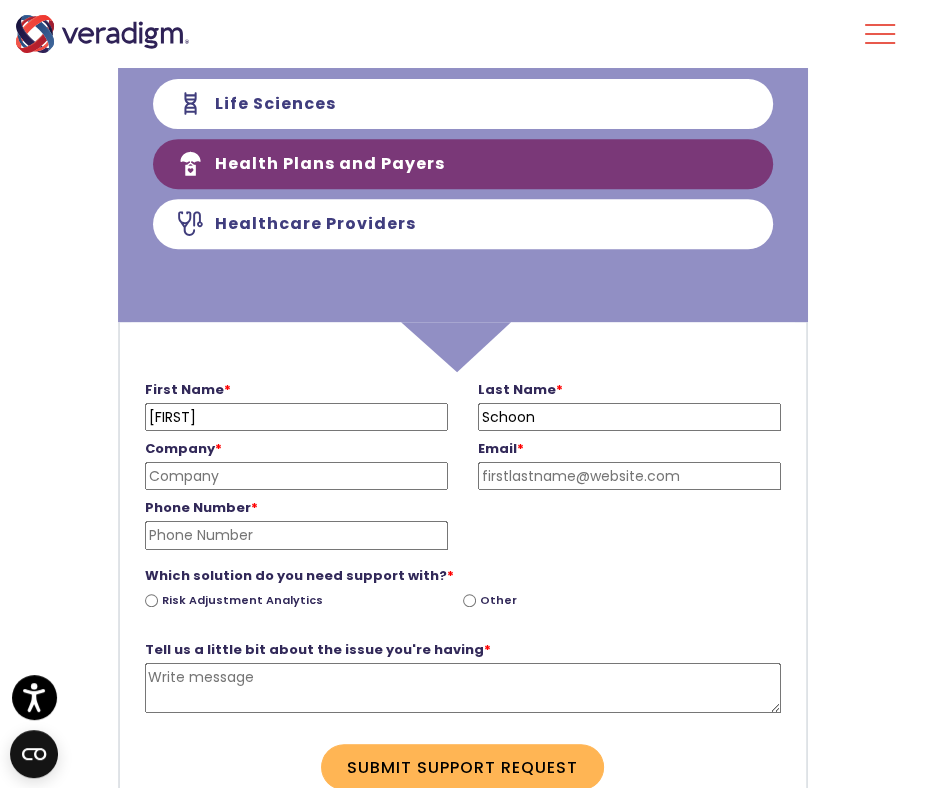 type on "[EMAIL]" 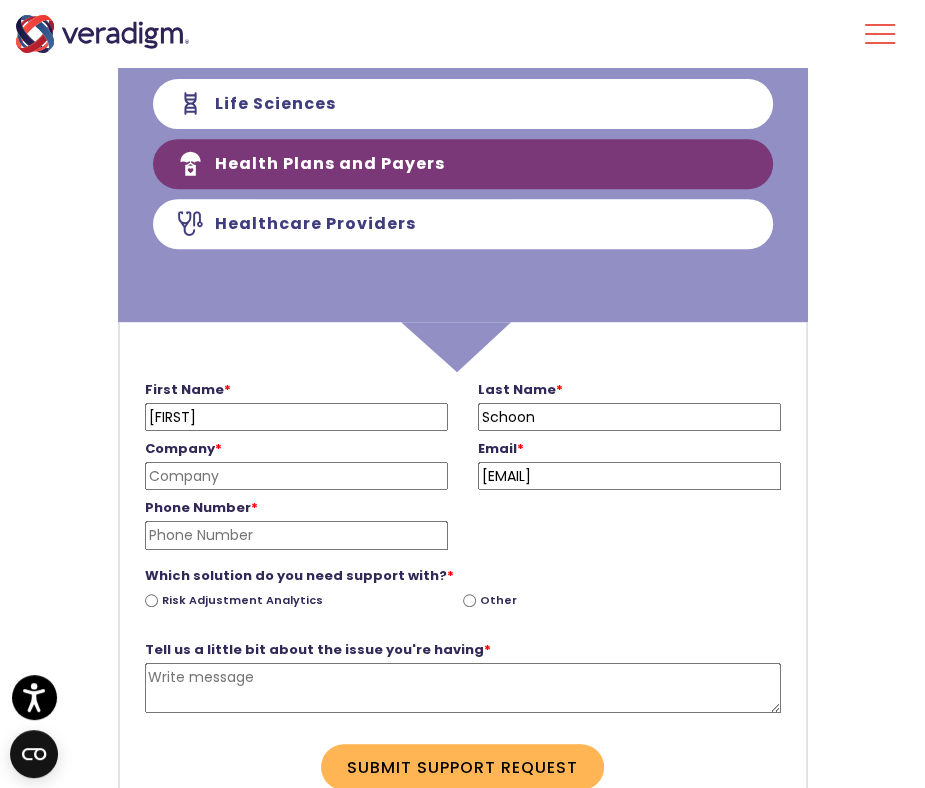 type on "[PHONE]" 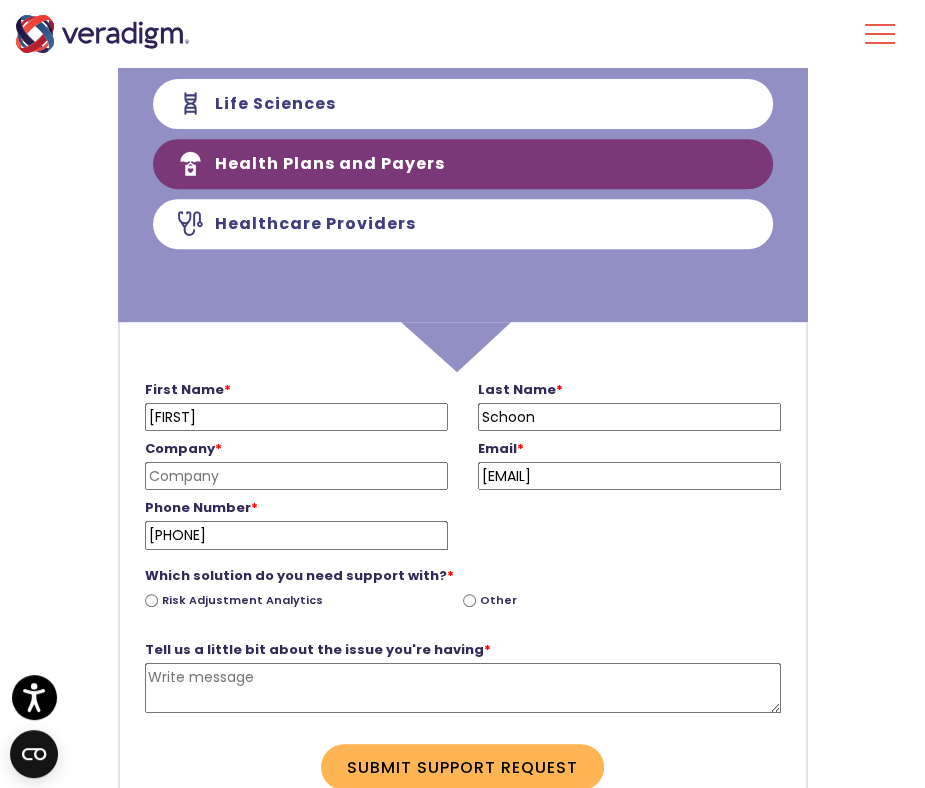 click on "Company *" at bounding box center [296, 476] 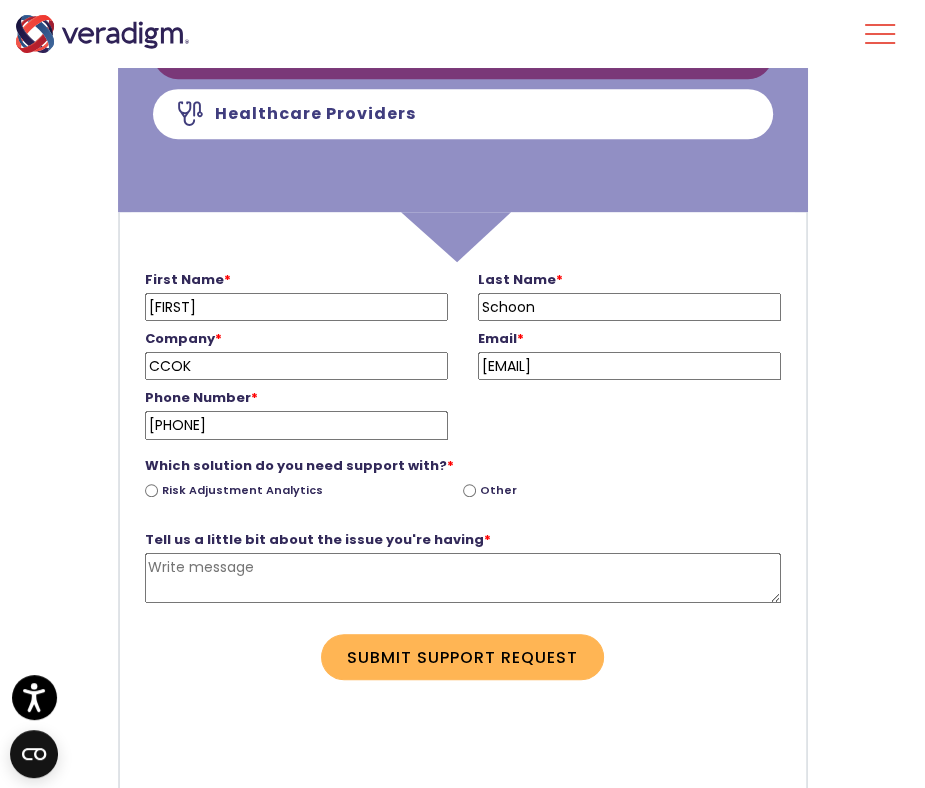 scroll, scrollTop: 613, scrollLeft: 0, axis: vertical 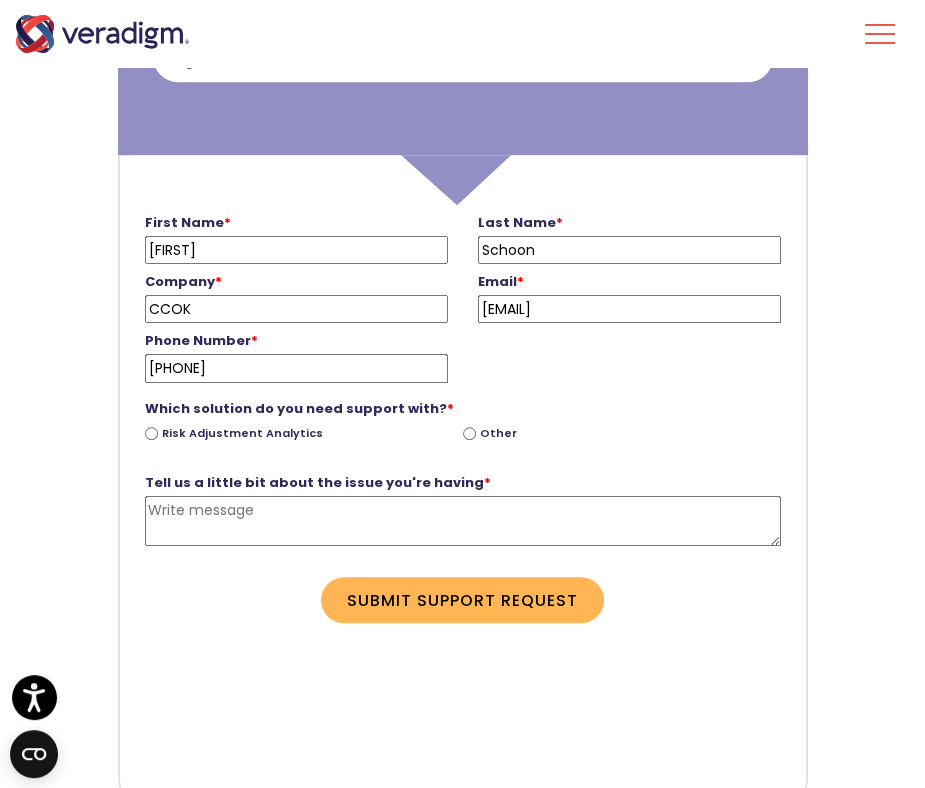 type on "CCOK" 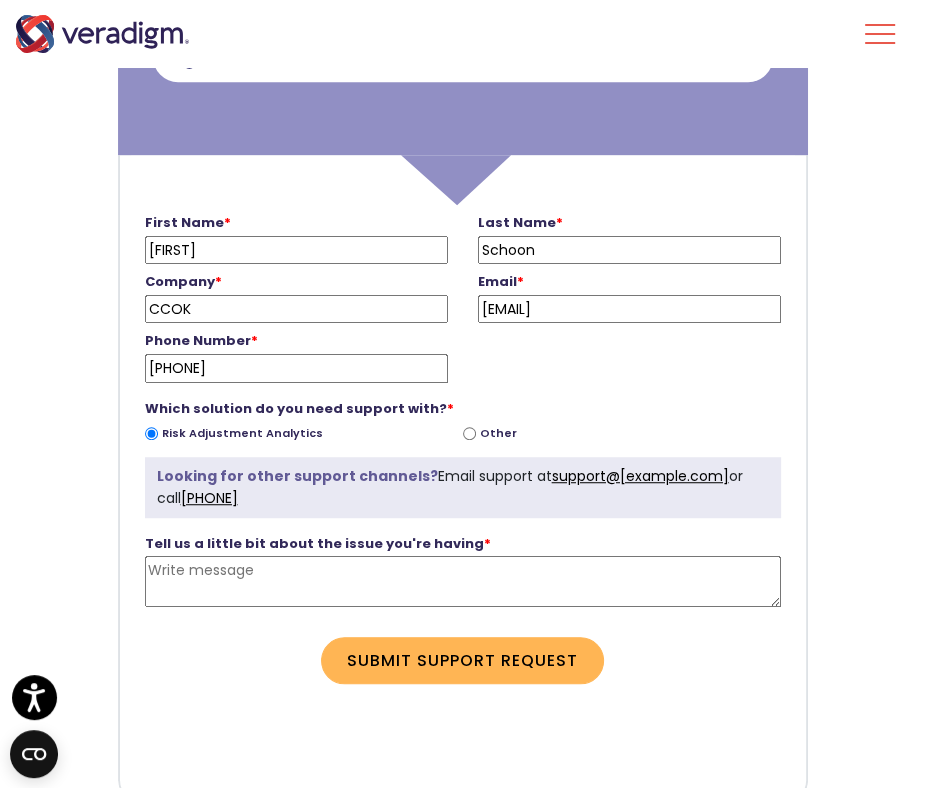 click on "Risk Adjustment Analytics" at bounding box center (151, 433) 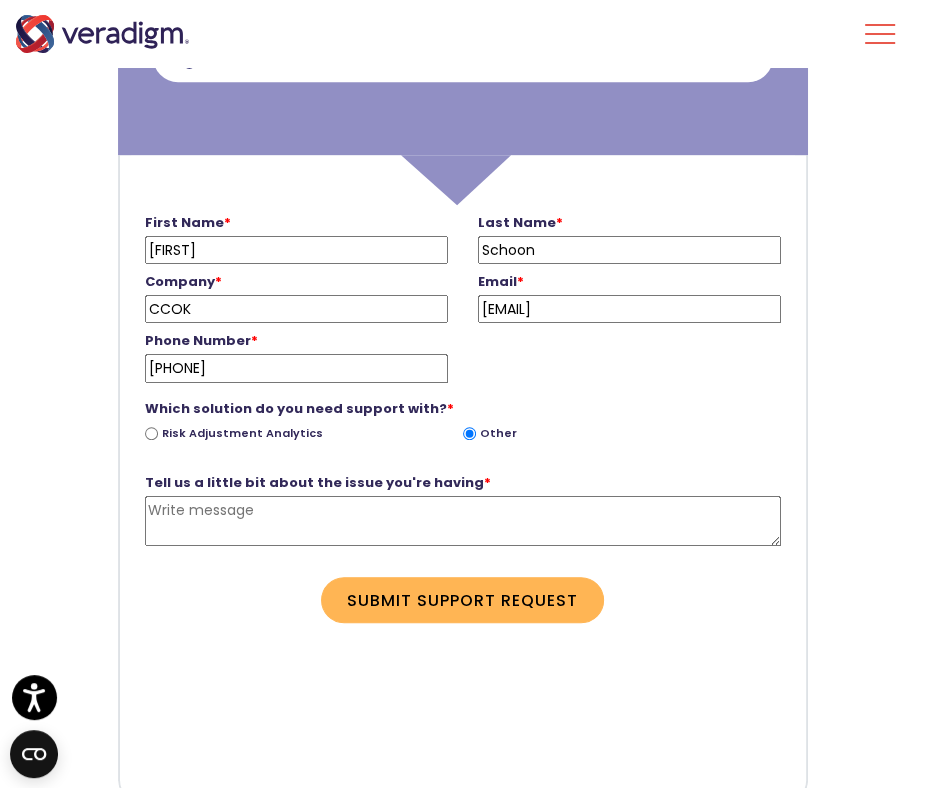 click on "Tell us a little bit about the issue you're having *" at bounding box center (463, 521) 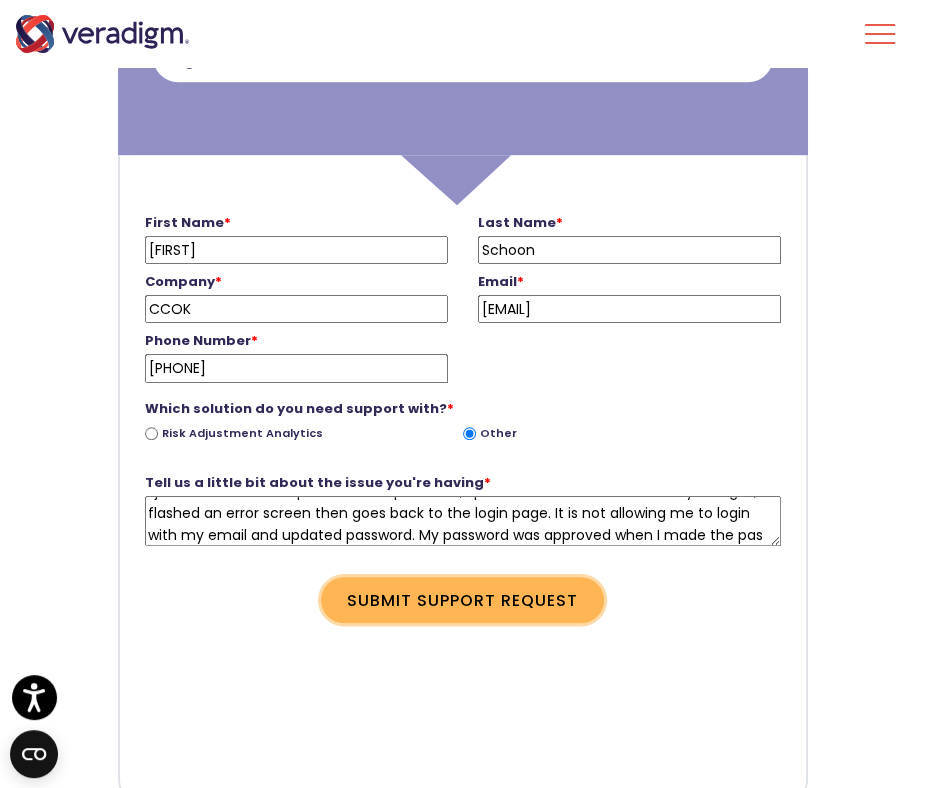 scroll, scrollTop: 41, scrollLeft: 0, axis: vertical 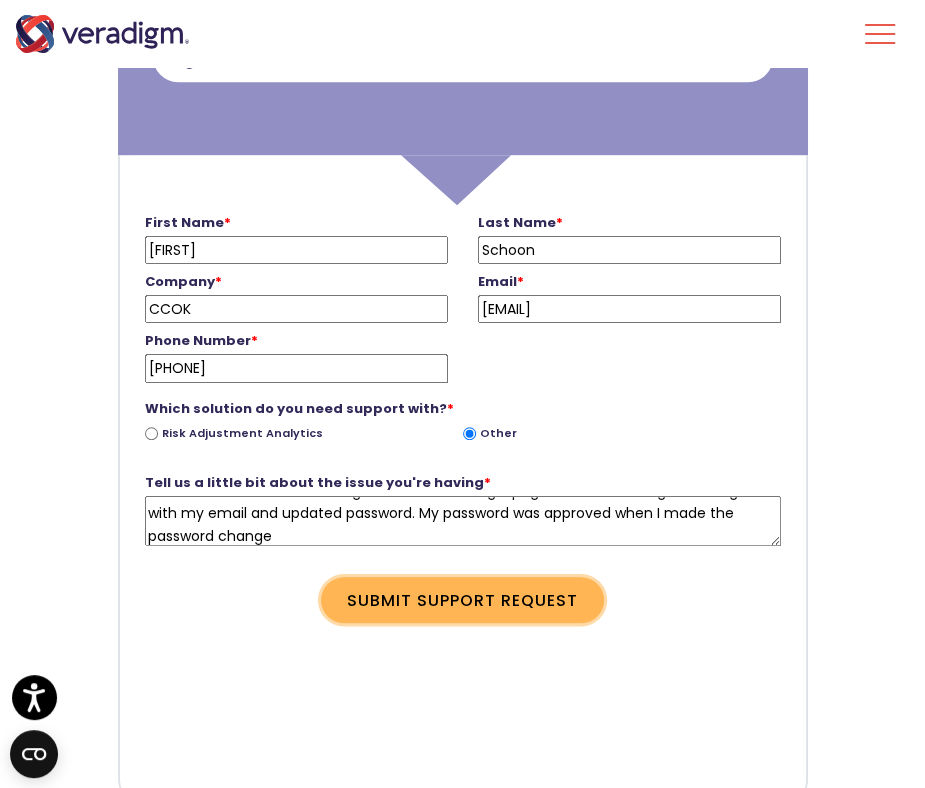 type on "I just received the request to reset password, I perform the rest and when I try to log in, it flashed an error screen then goes back to the login page. It is not allowing me to login with my email and updated password. My password was approved when I made the password change." 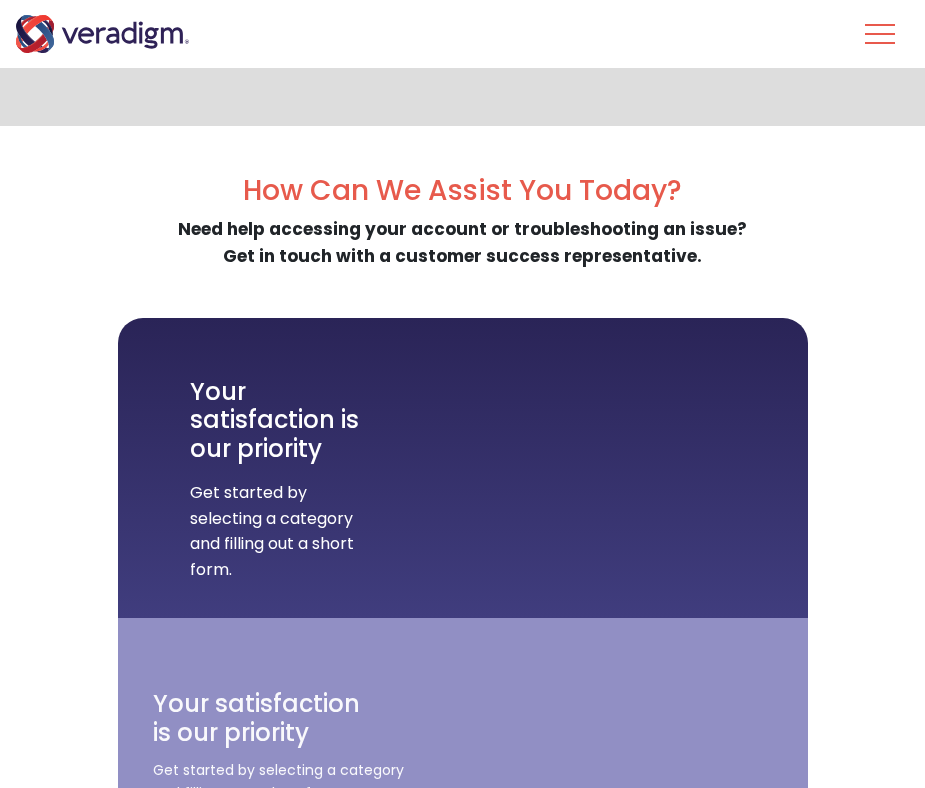scroll, scrollTop: 280, scrollLeft: 0, axis: vertical 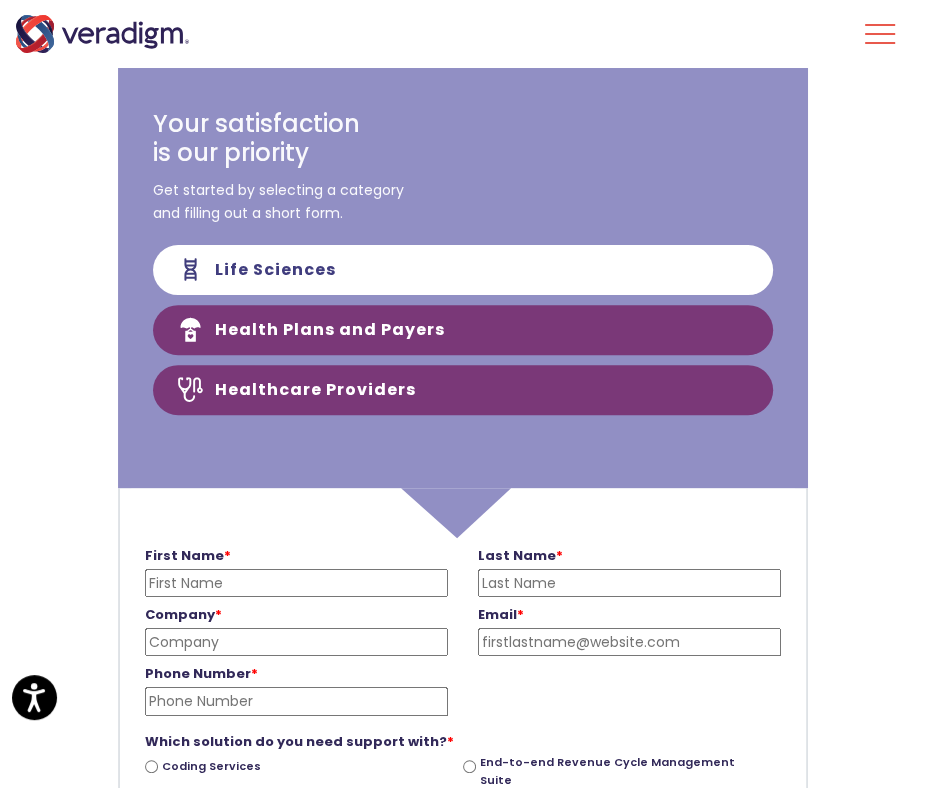 click on "Health Plans and Payers" at bounding box center [463, 330] 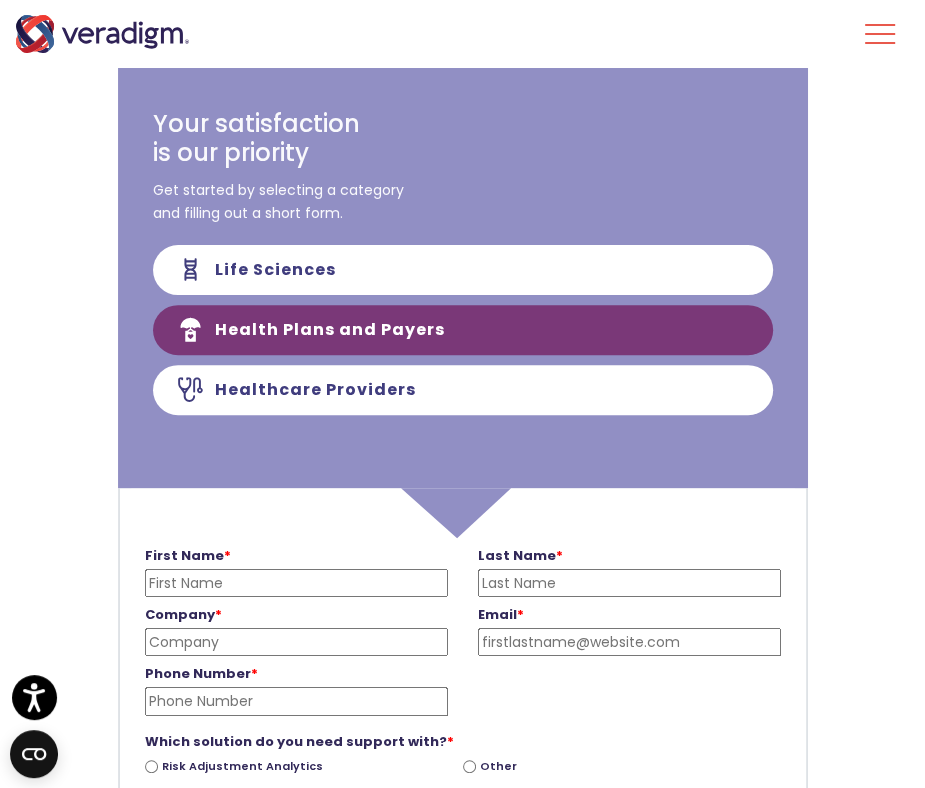 click on "[FIRST] [LAST] *" at bounding box center (296, 583) 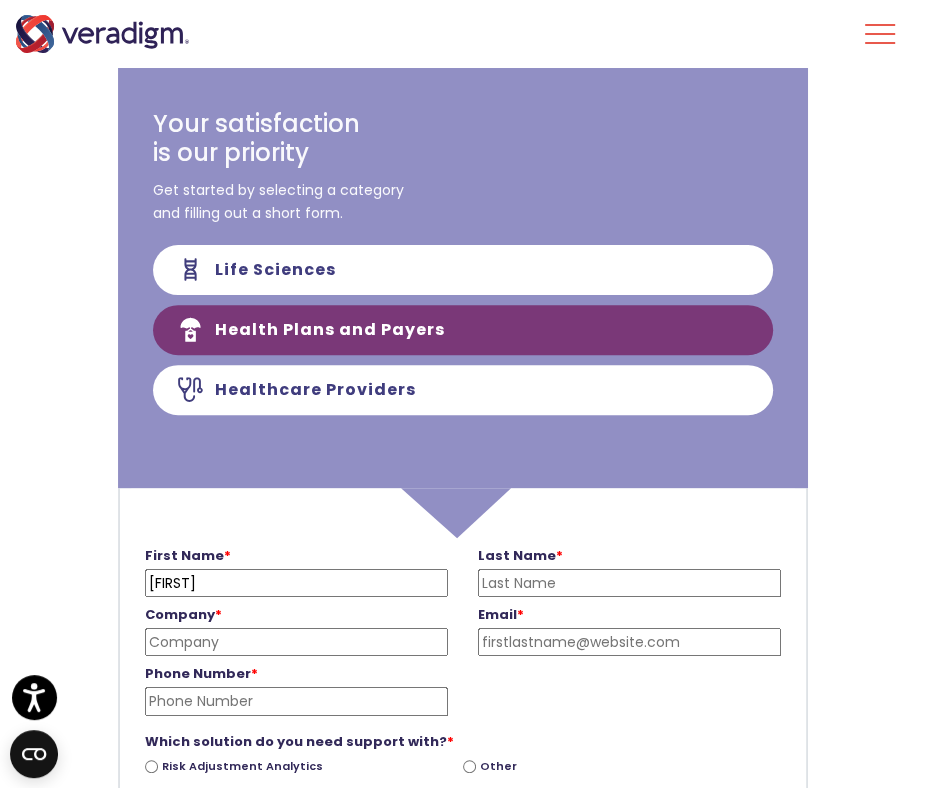 type on "Schoon" 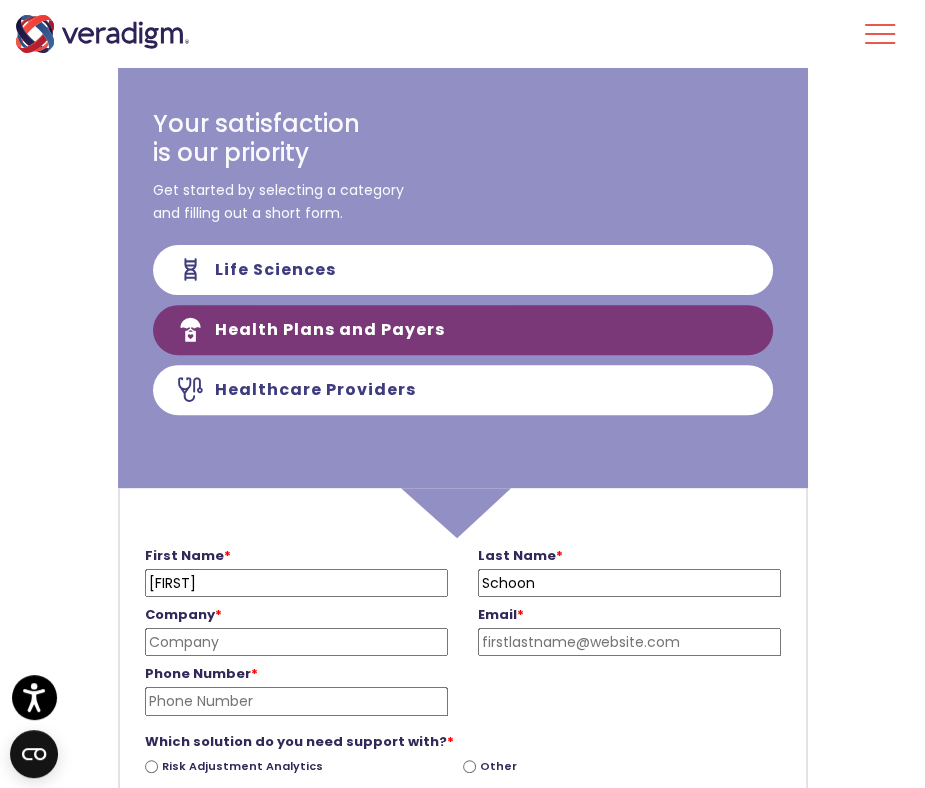 type on "[EMAIL]" 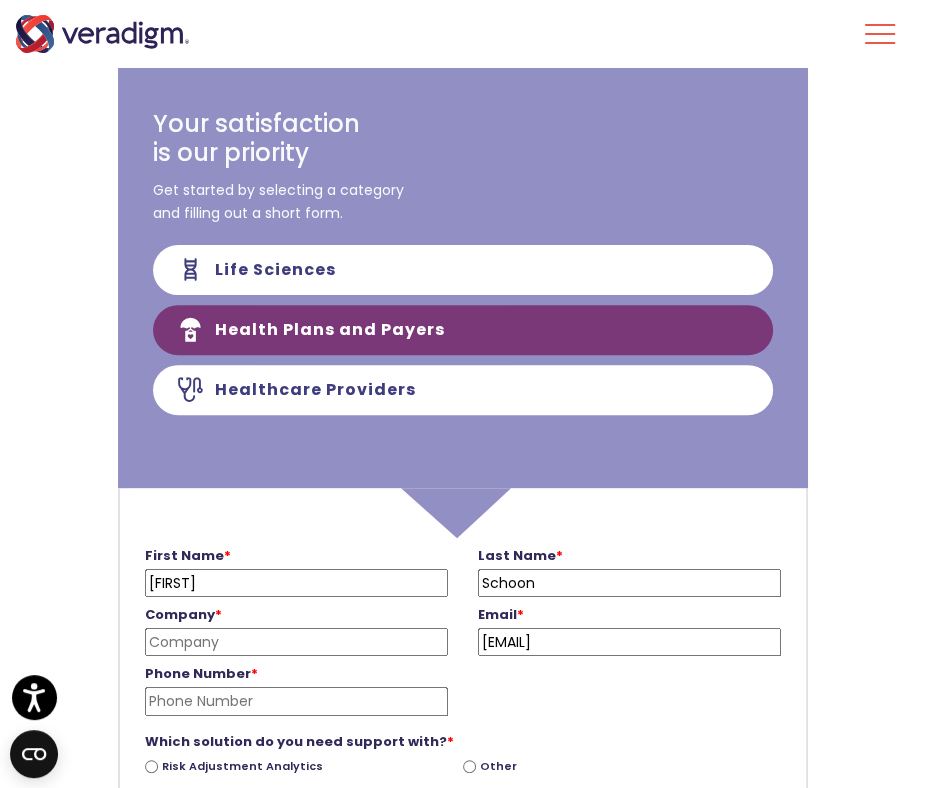 type on "[PHONE]" 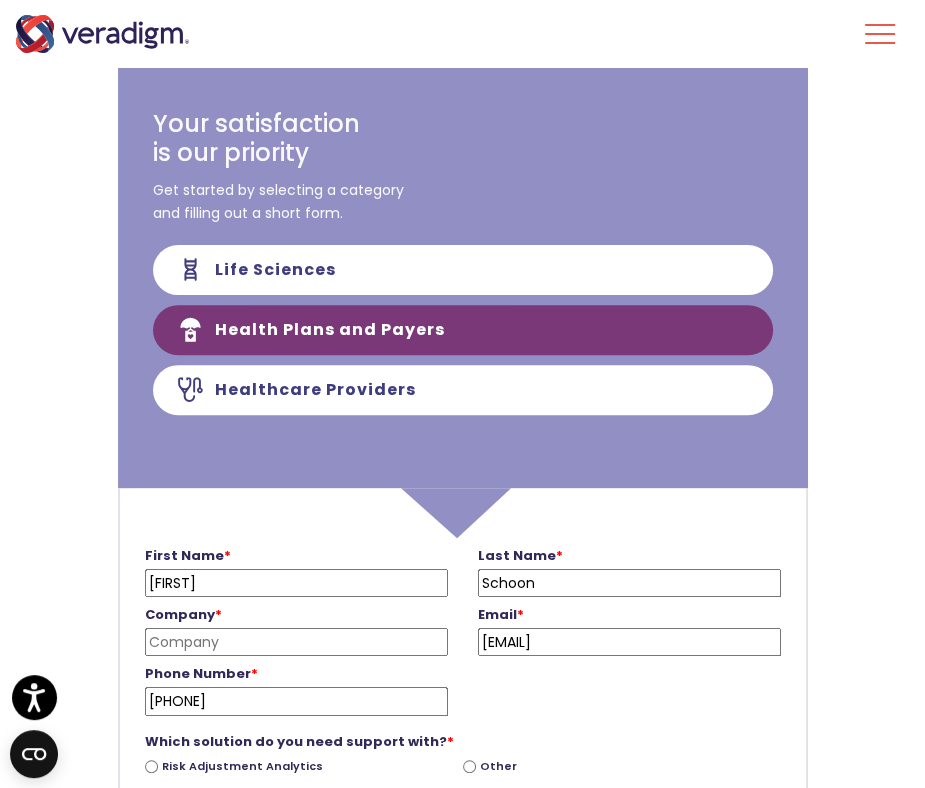 drag, startPoint x: 536, startPoint y: 642, endPoint x: 436, endPoint y: 641, distance: 100.005 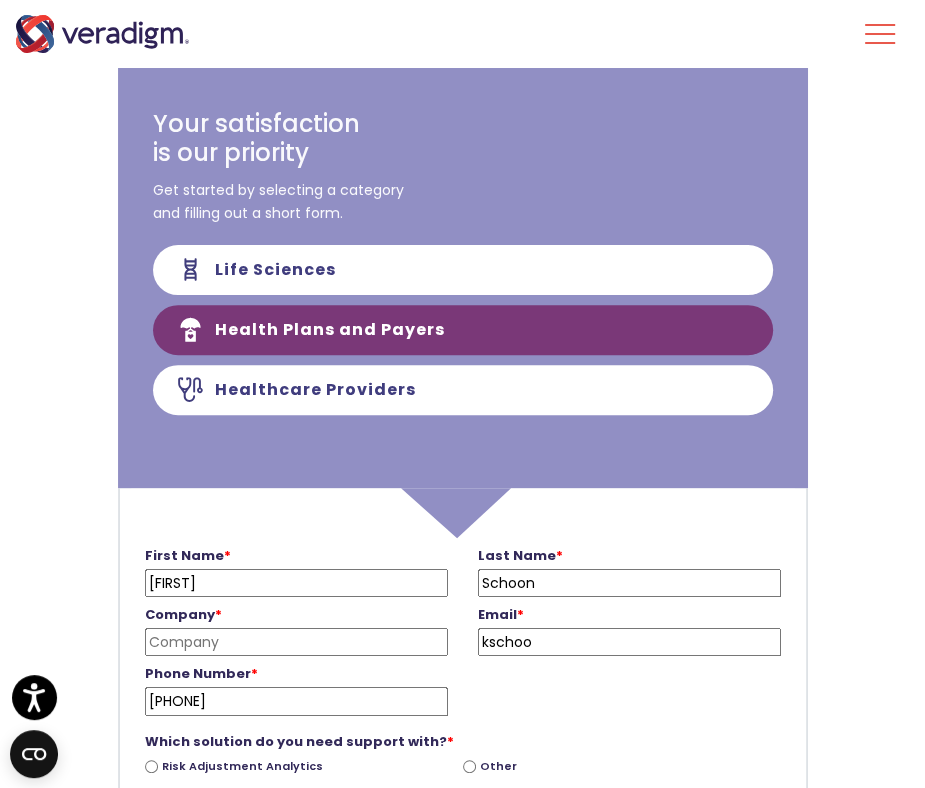 type on "kschoon@ccok.com" 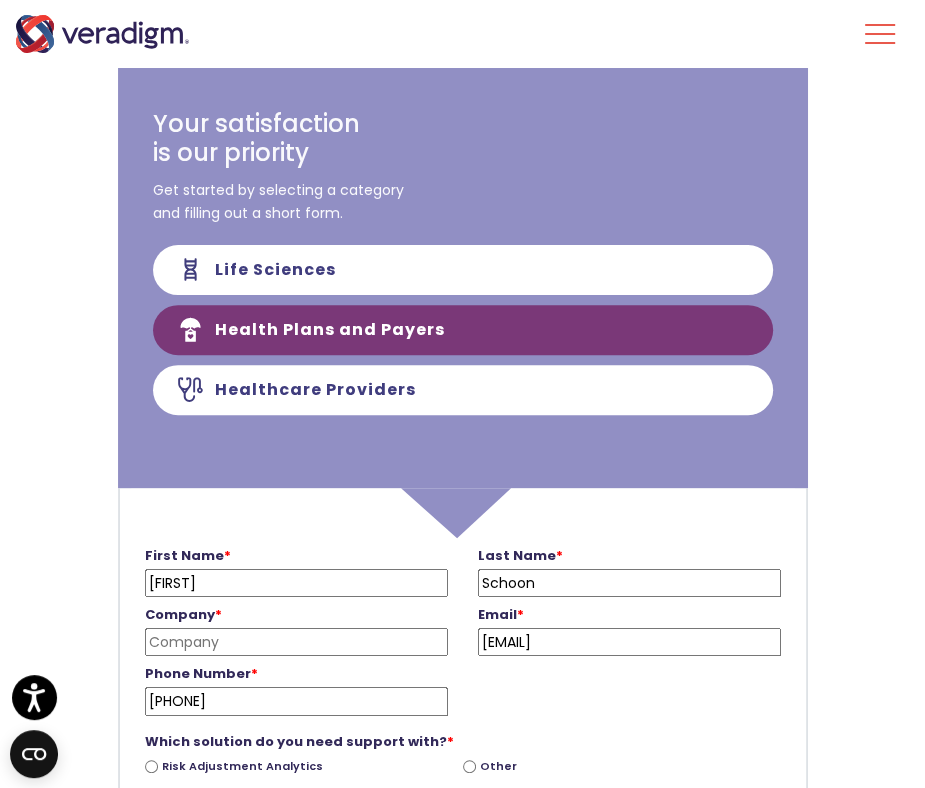 click on "Phone Number *
2532618807
Please enter a valid phone number" at bounding box center [463, 685] 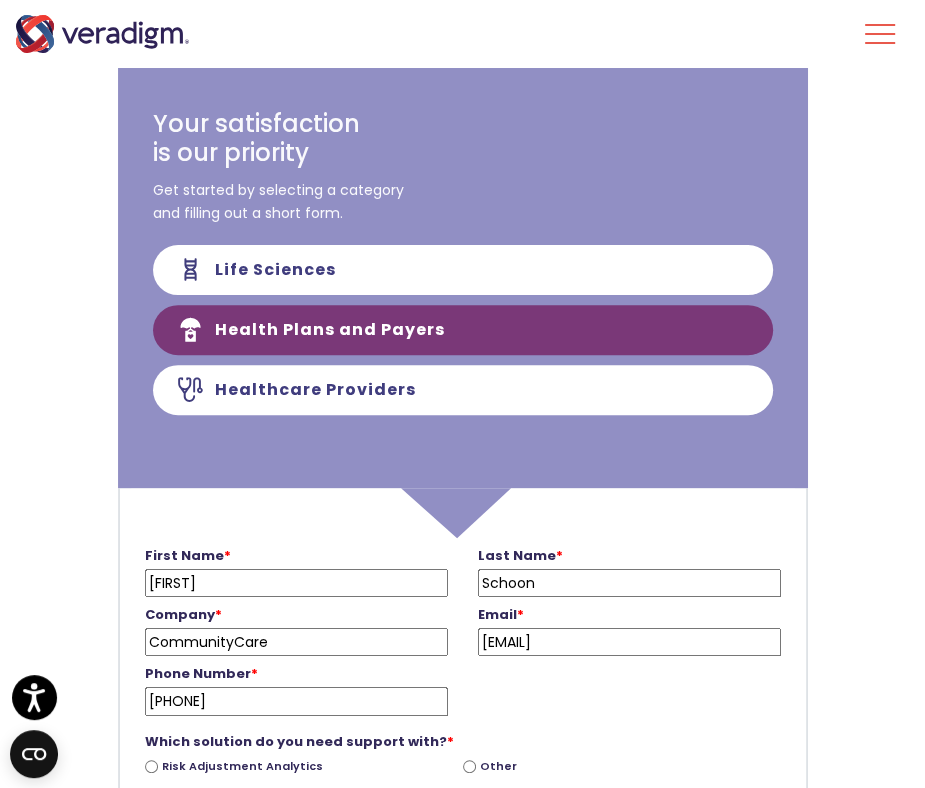 scroll, scrollTop: 446, scrollLeft: 0, axis: vertical 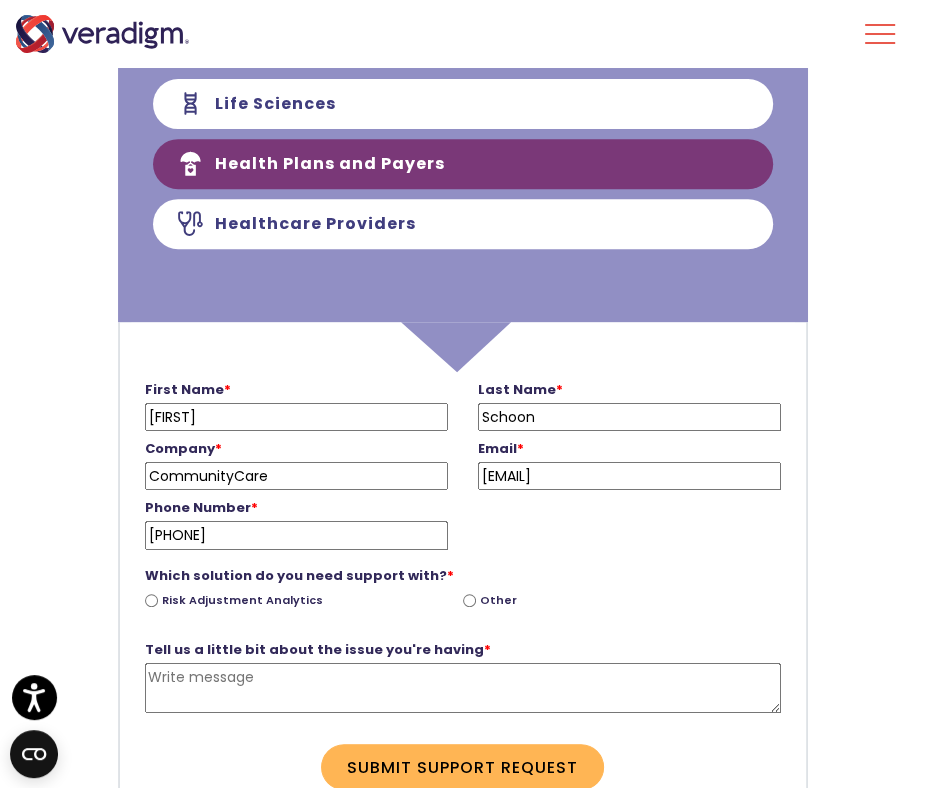 type on "CommunityCare" 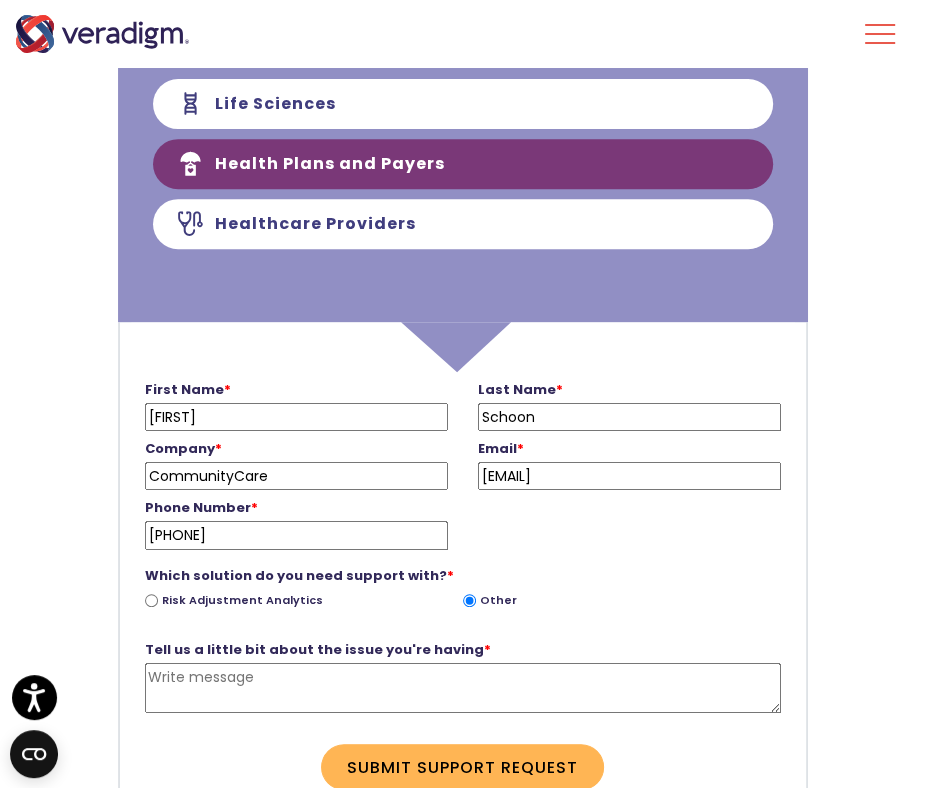 click on "Tell us a little bit about the issue you're having *" at bounding box center (463, 688) 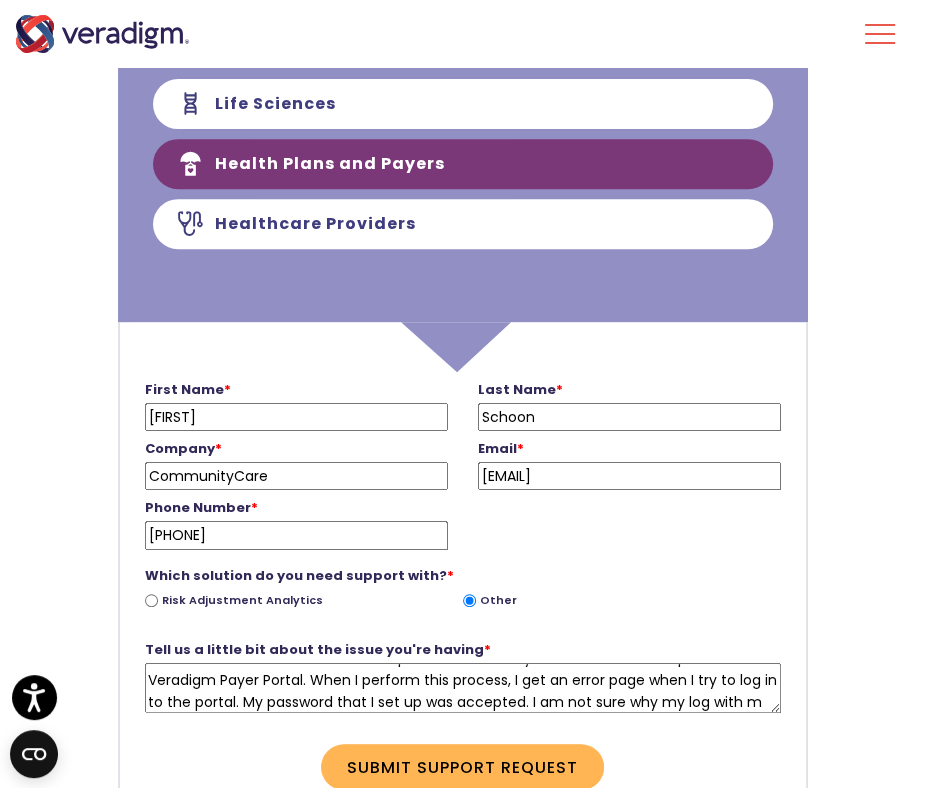 scroll, scrollTop: 41, scrollLeft: 0, axis: vertical 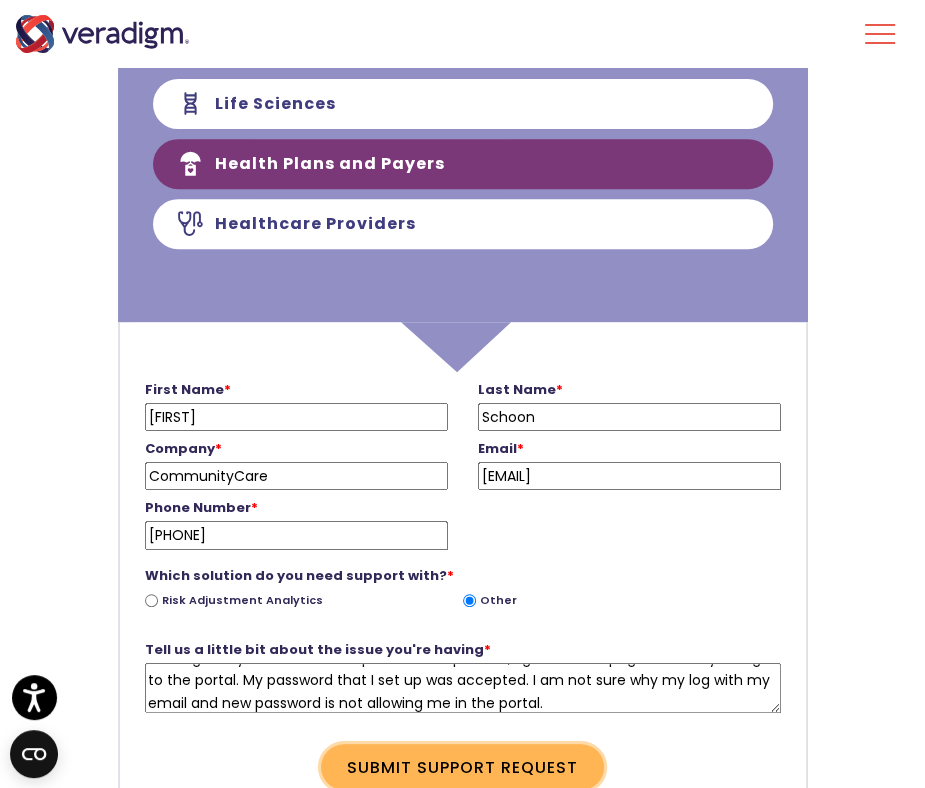 type on "I received the email to enter a new password since my account is now setup for the Veradigm Payer Portal. When I perform this process, I get an error page when I try to log in to the portal. My password that I set up was accepted. I am not sure why my log with my email and new password is not allowing me in the portal." 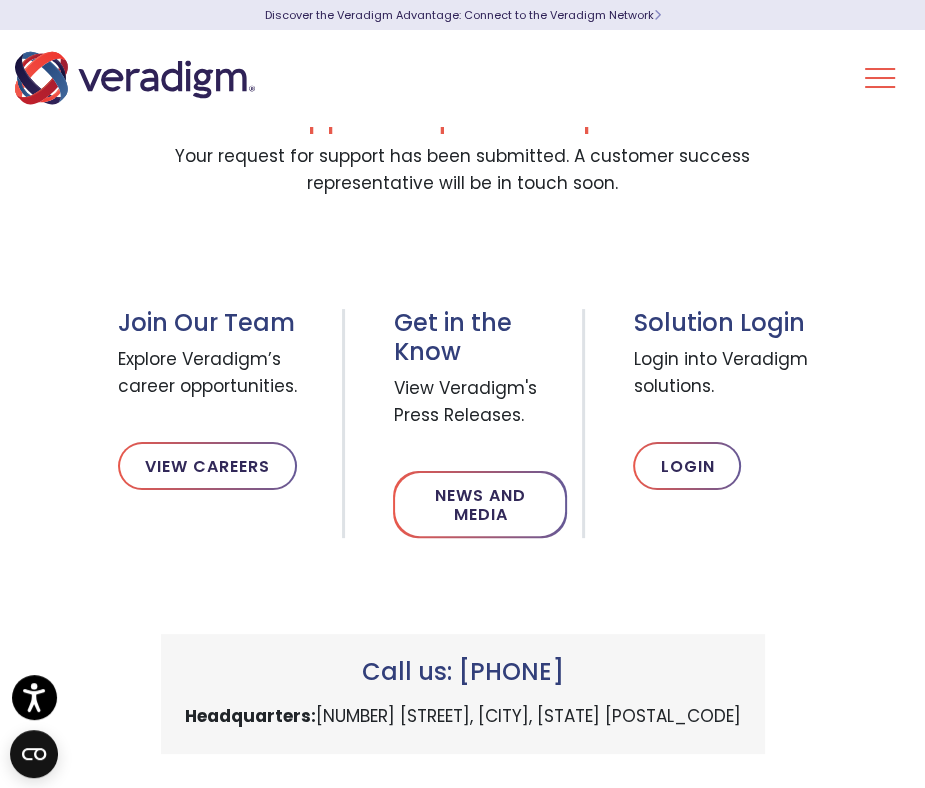 scroll, scrollTop: 0, scrollLeft: 0, axis: both 